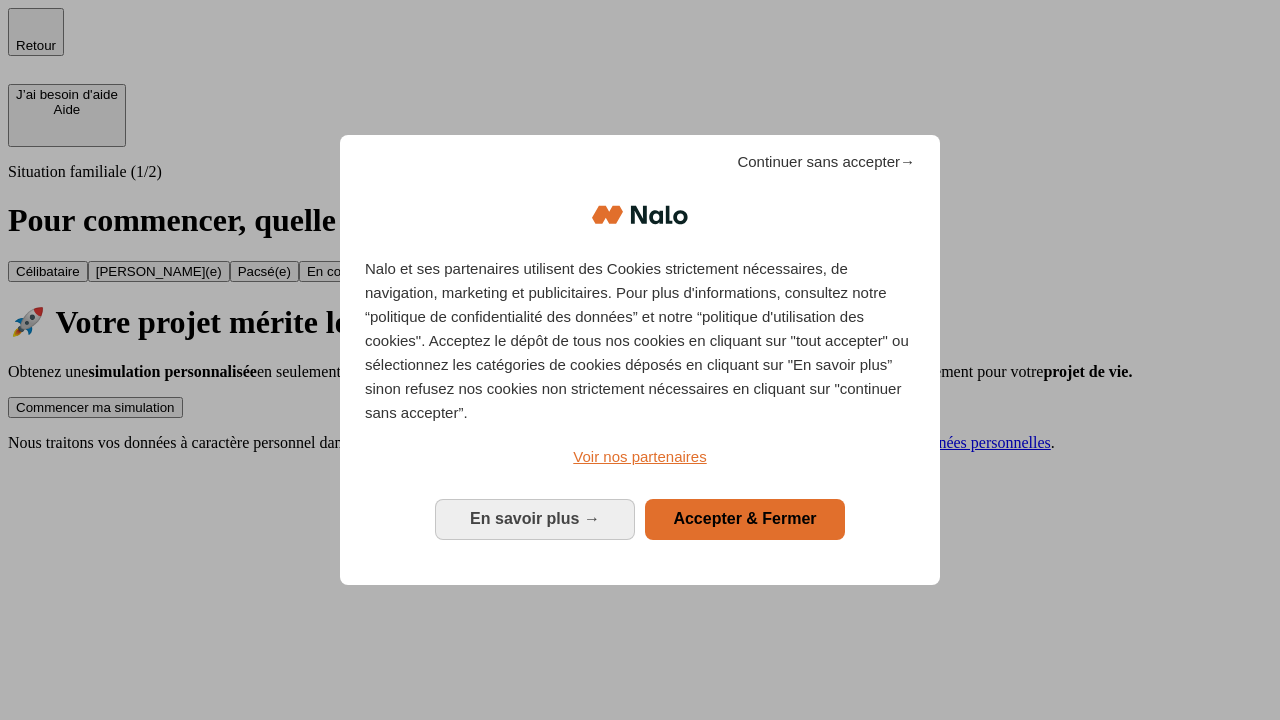 scroll, scrollTop: 0, scrollLeft: 0, axis: both 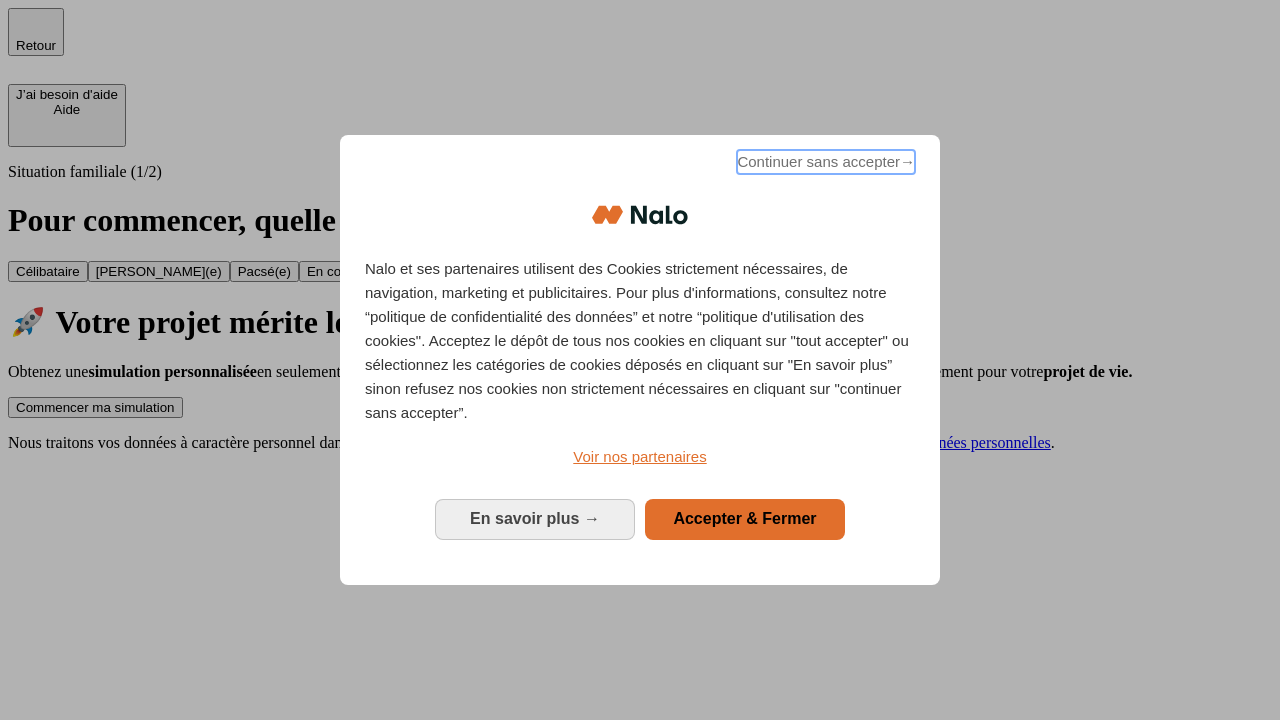 click on "Continuer sans accepter  →" at bounding box center [826, 162] 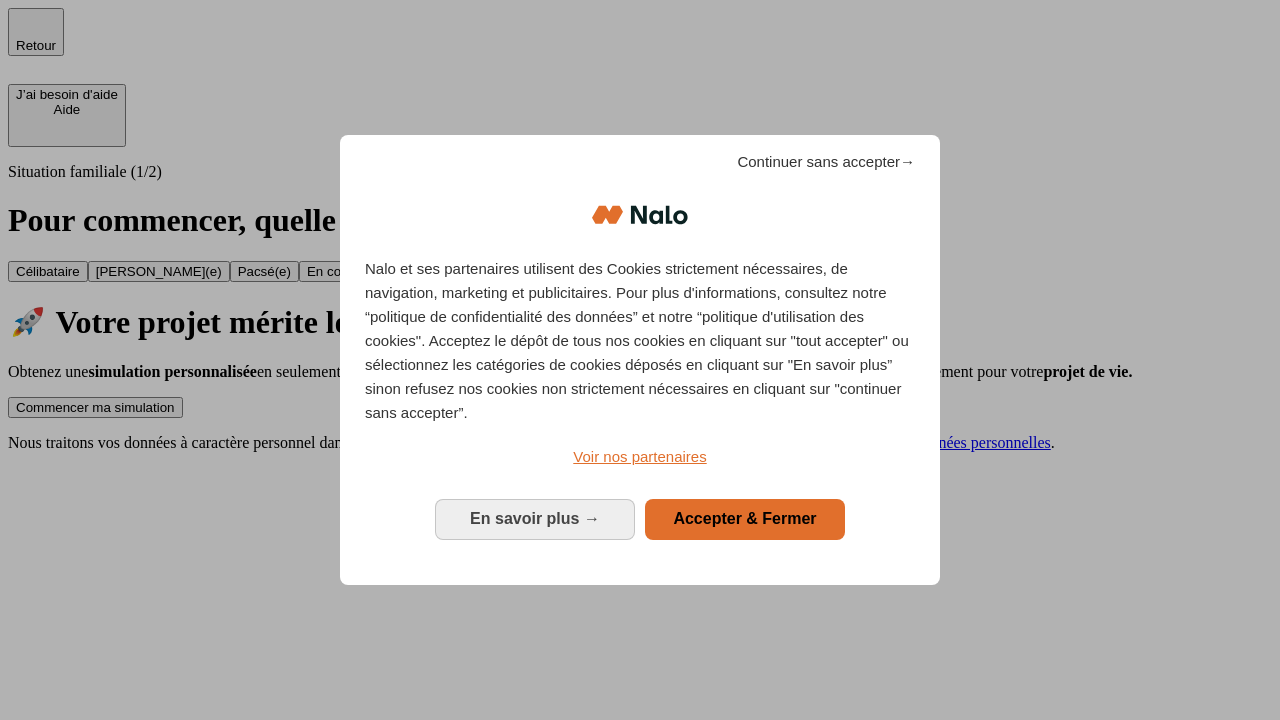 click on "Commencer ma simulation" at bounding box center (95, 407) 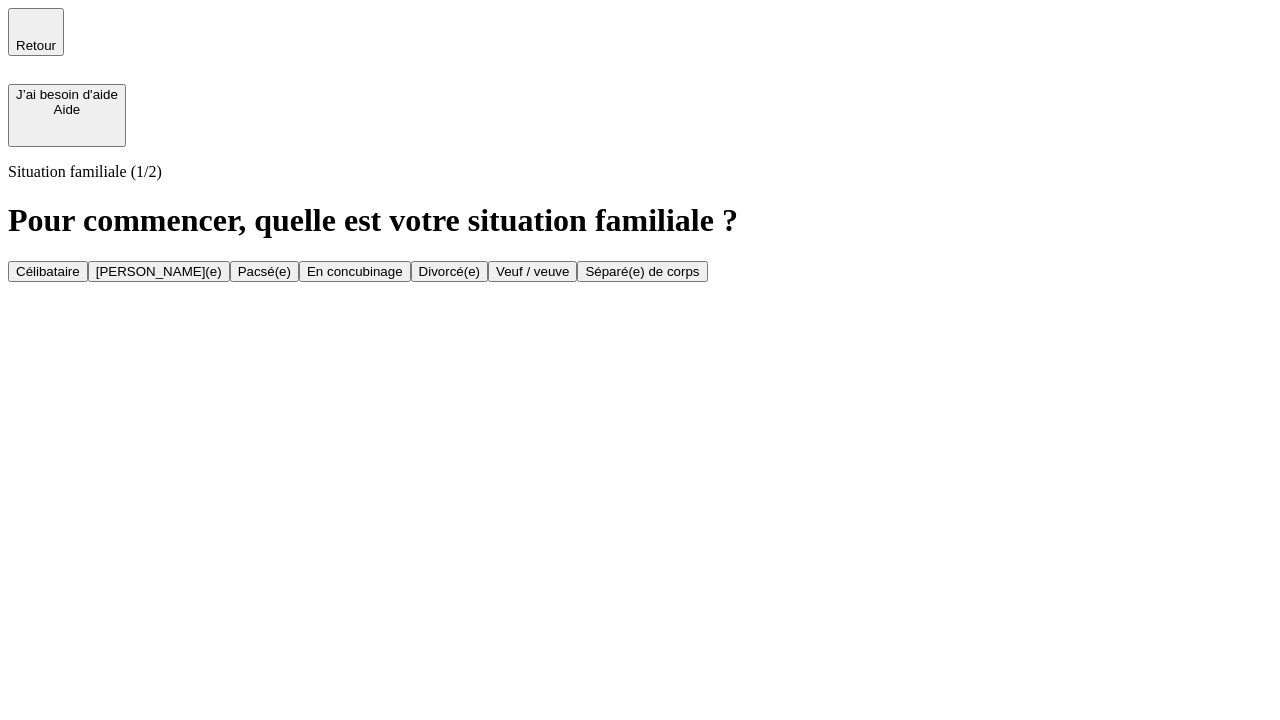 click on "Célibataire" at bounding box center [48, 271] 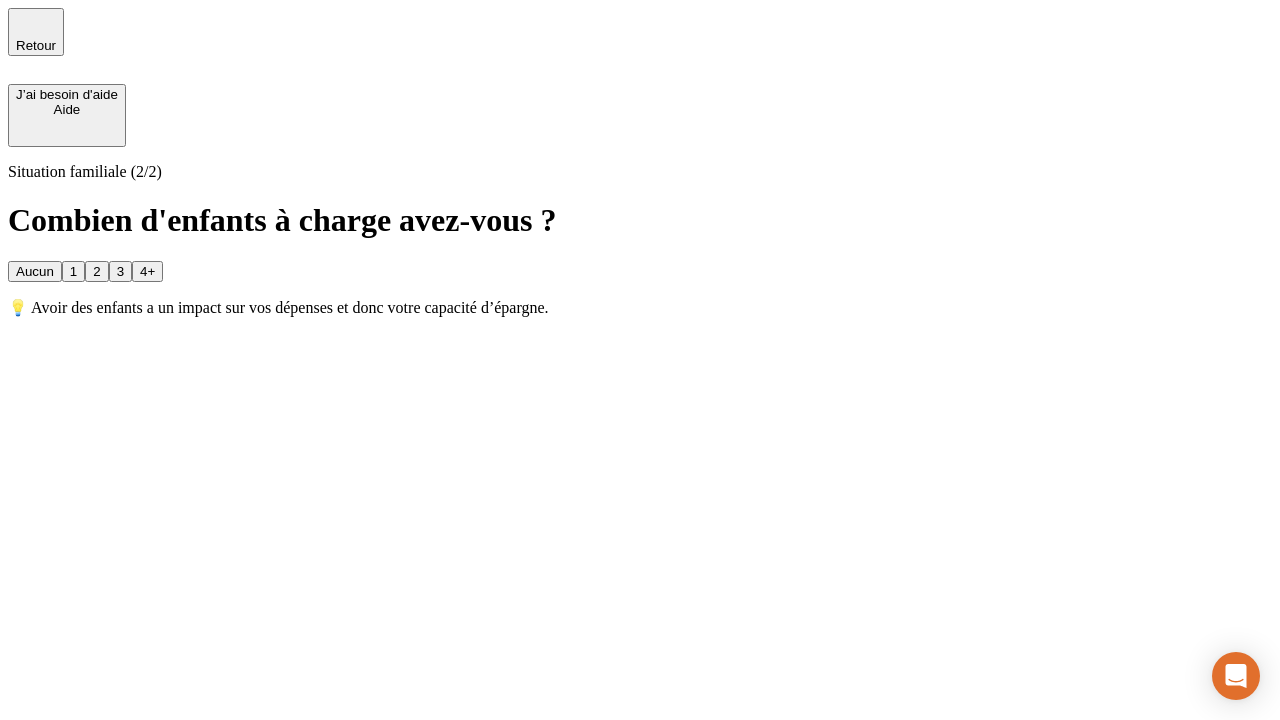click on "Aucun" at bounding box center [35, 271] 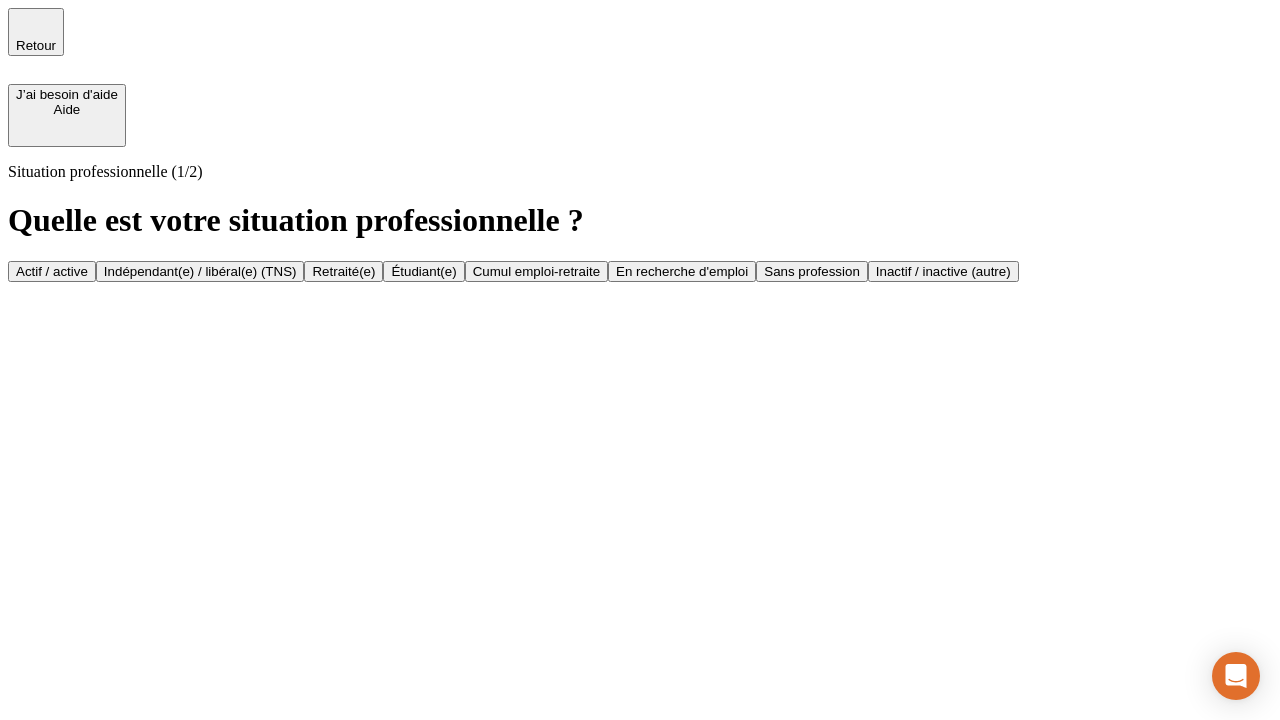 click on "Actif / active" at bounding box center (52, 271) 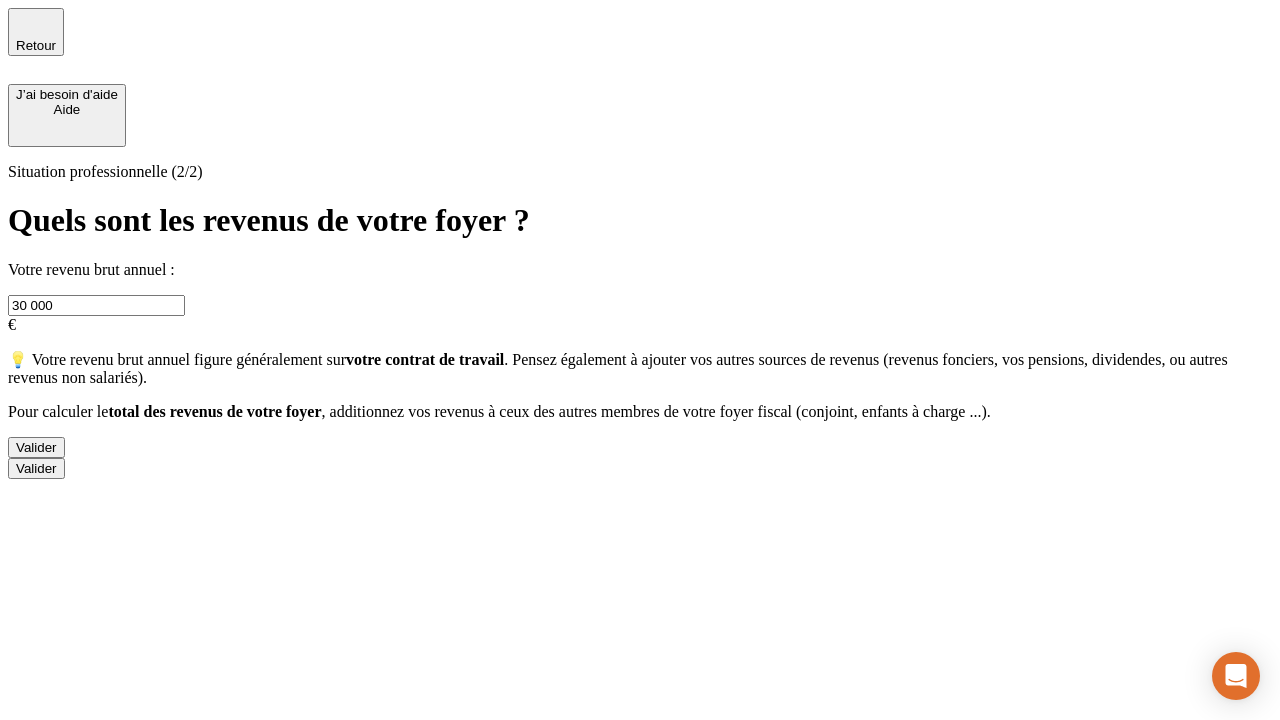 type on "30 000" 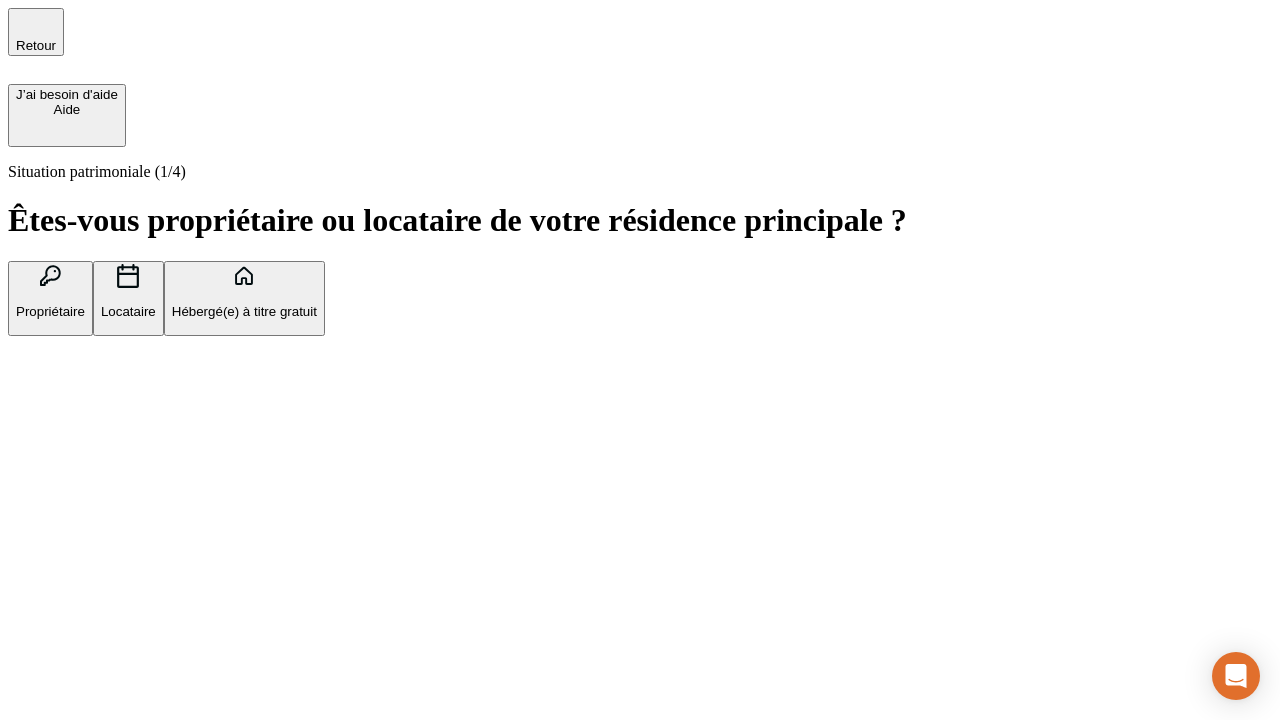 click on "Hébergé(e) à titre gratuit" at bounding box center (244, 311) 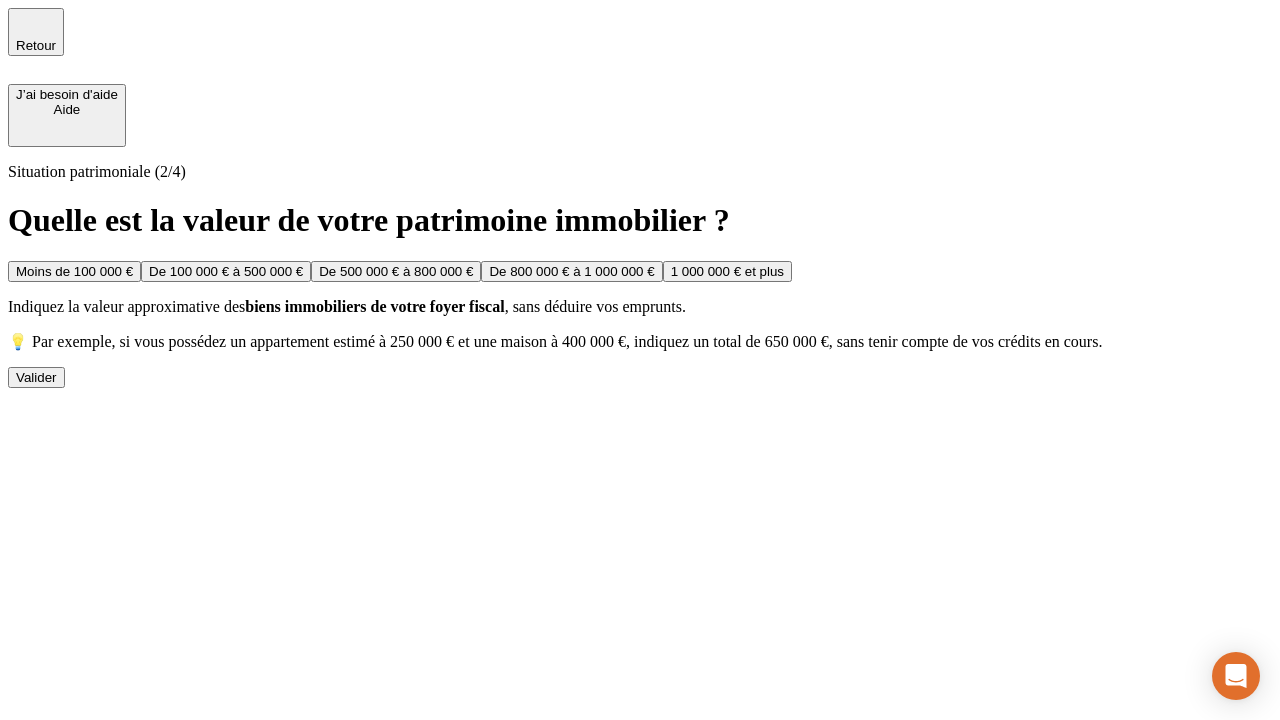 click on "Moins de 100 000 €" at bounding box center (74, 271) 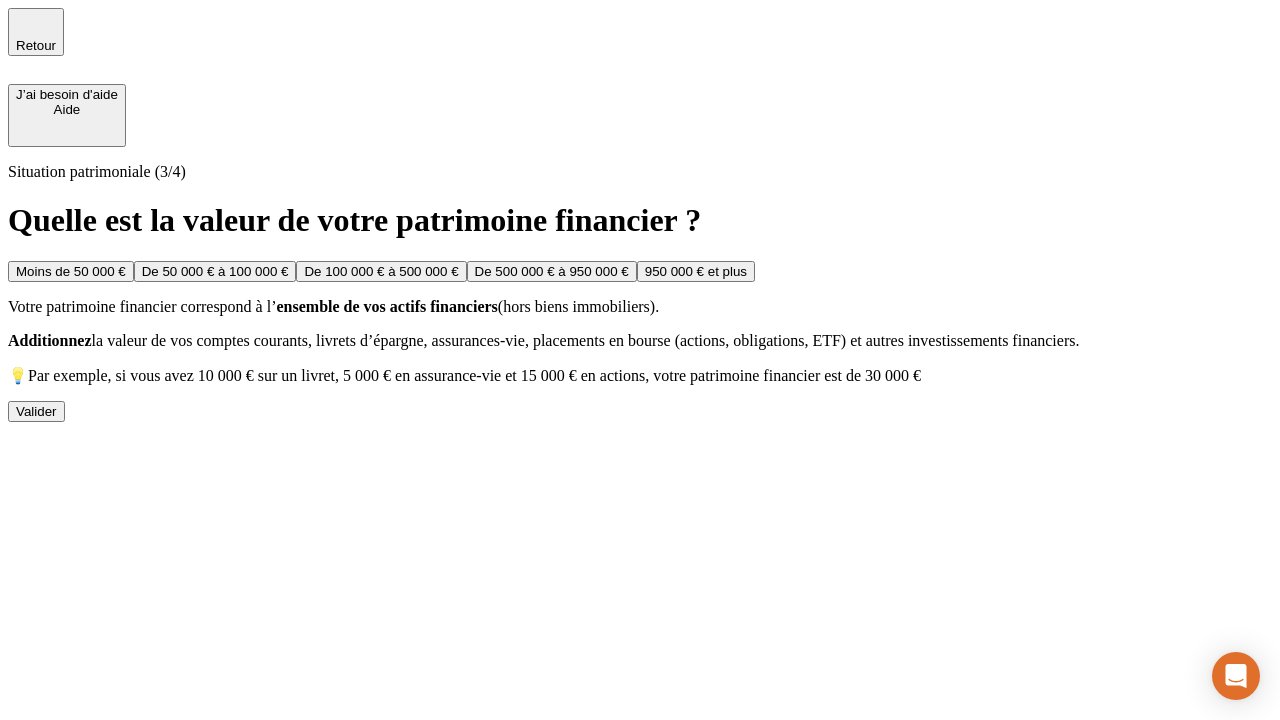 click on "Moins de 50 000 €" at bounding box center (71, 271) 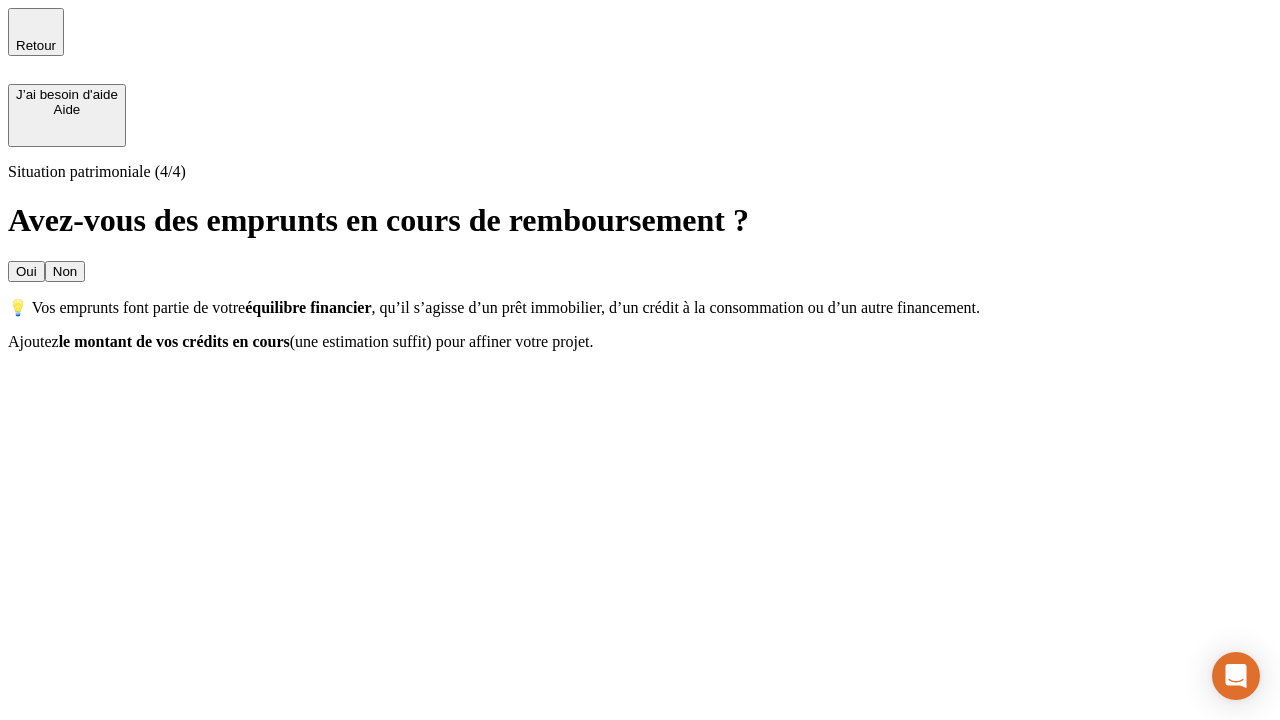 click on "Non" at bounding box center (65, 271) 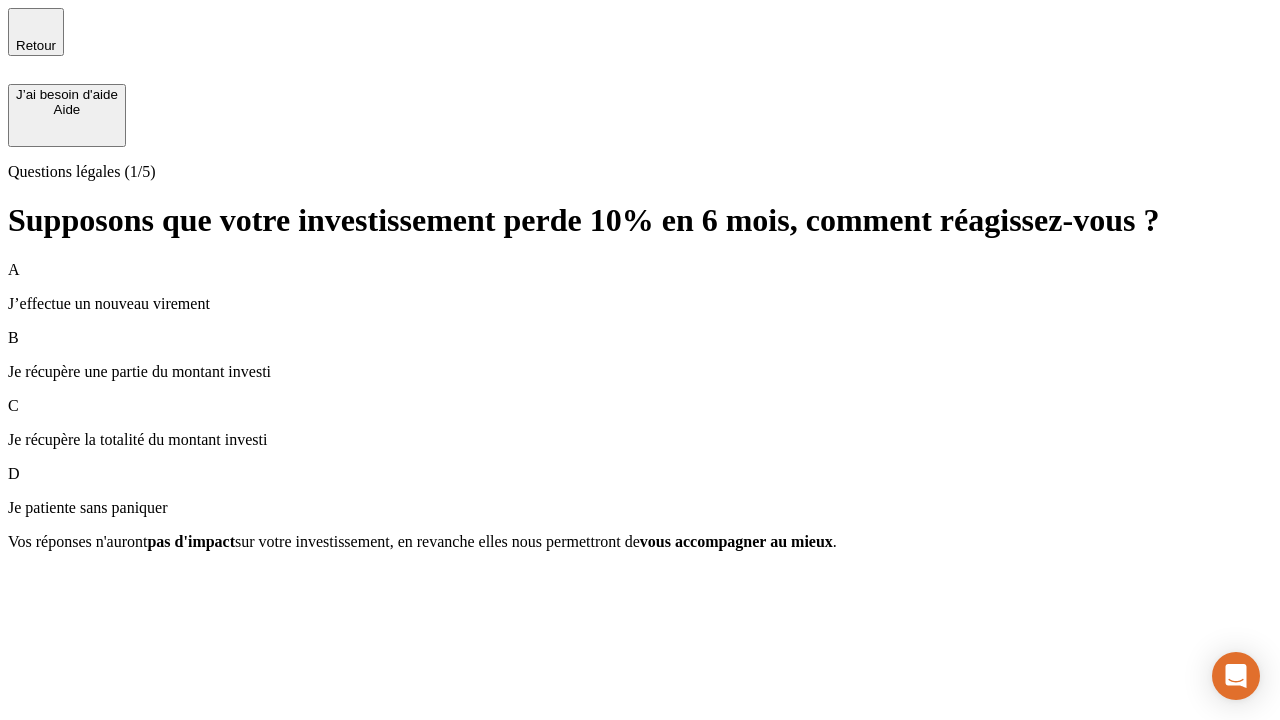 click on "A J’effectue un nouveau virement" at bounding box center (640, 287) 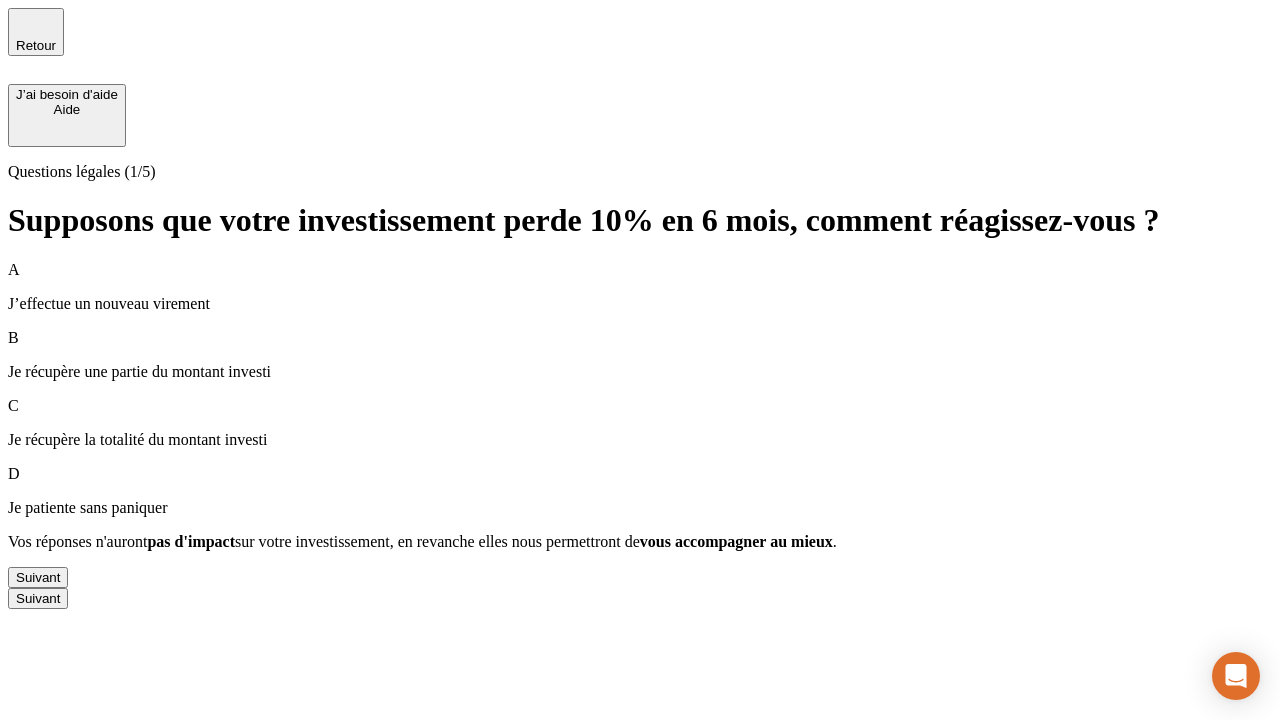 click on "Suivant" at bounding box center (38, 577) 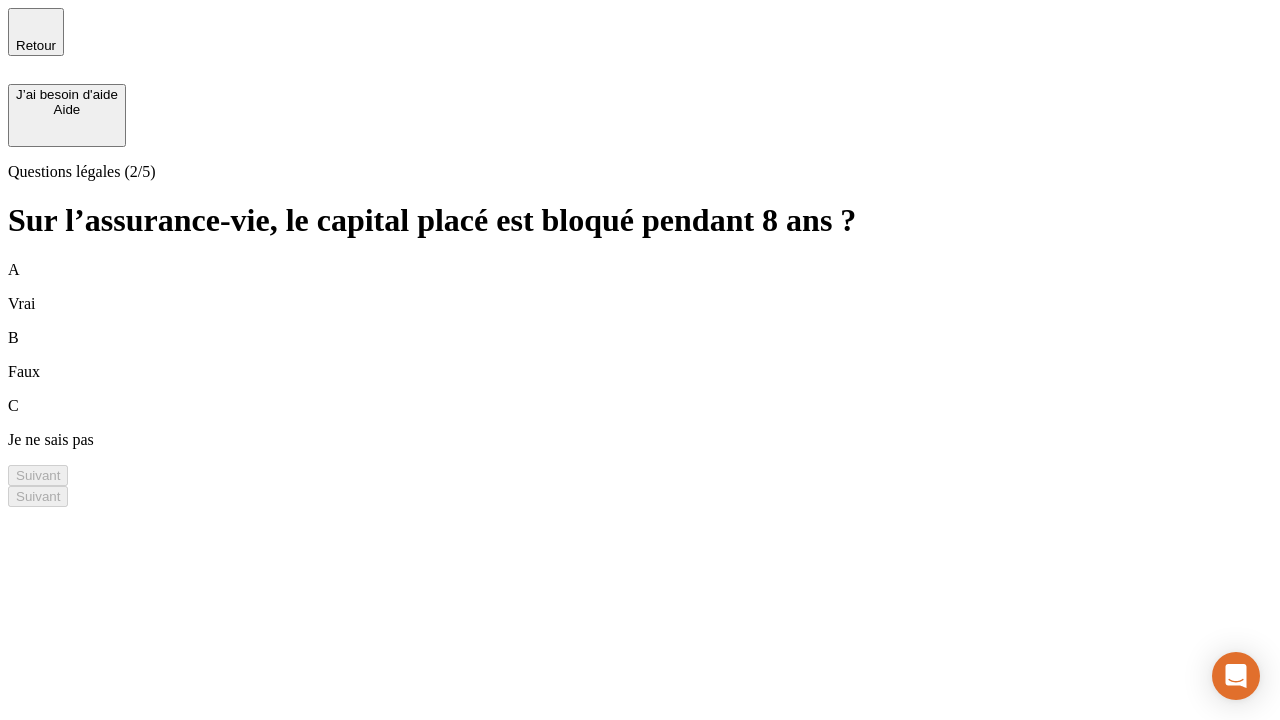 click on "B Faux" at bounding box center [640, 355] 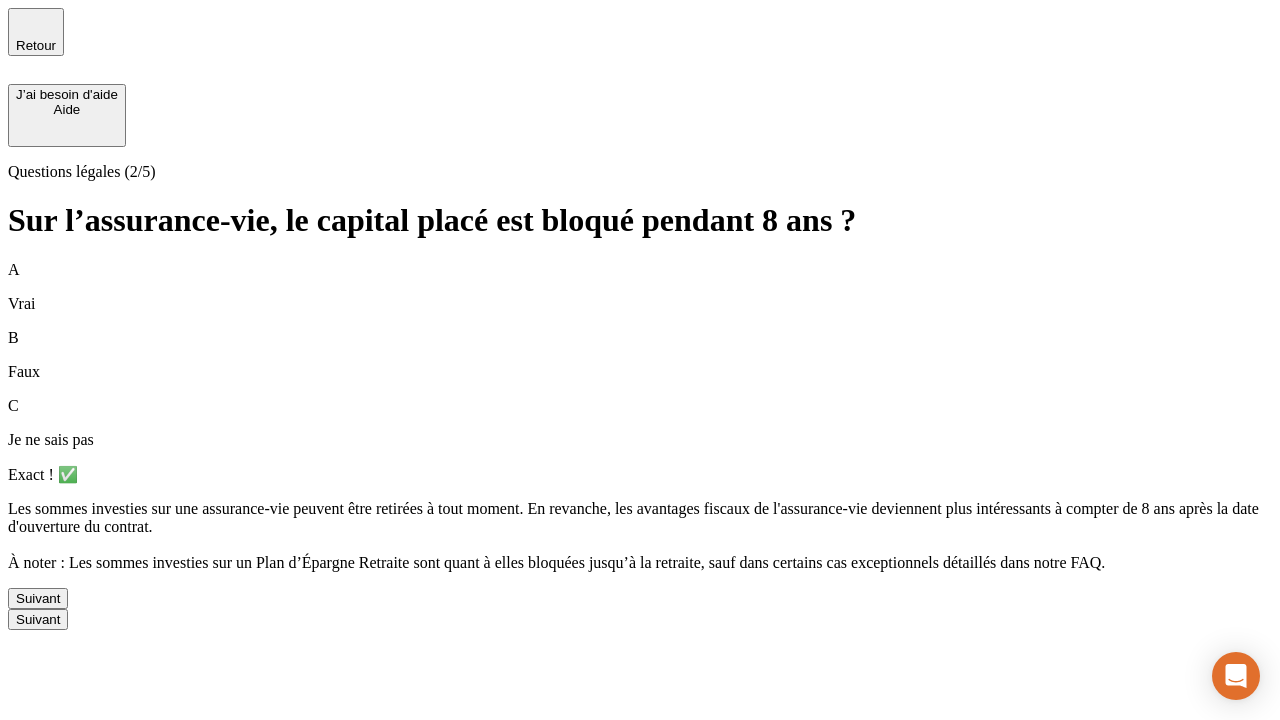 click on "Suivant" at bounding box center (38, 598) 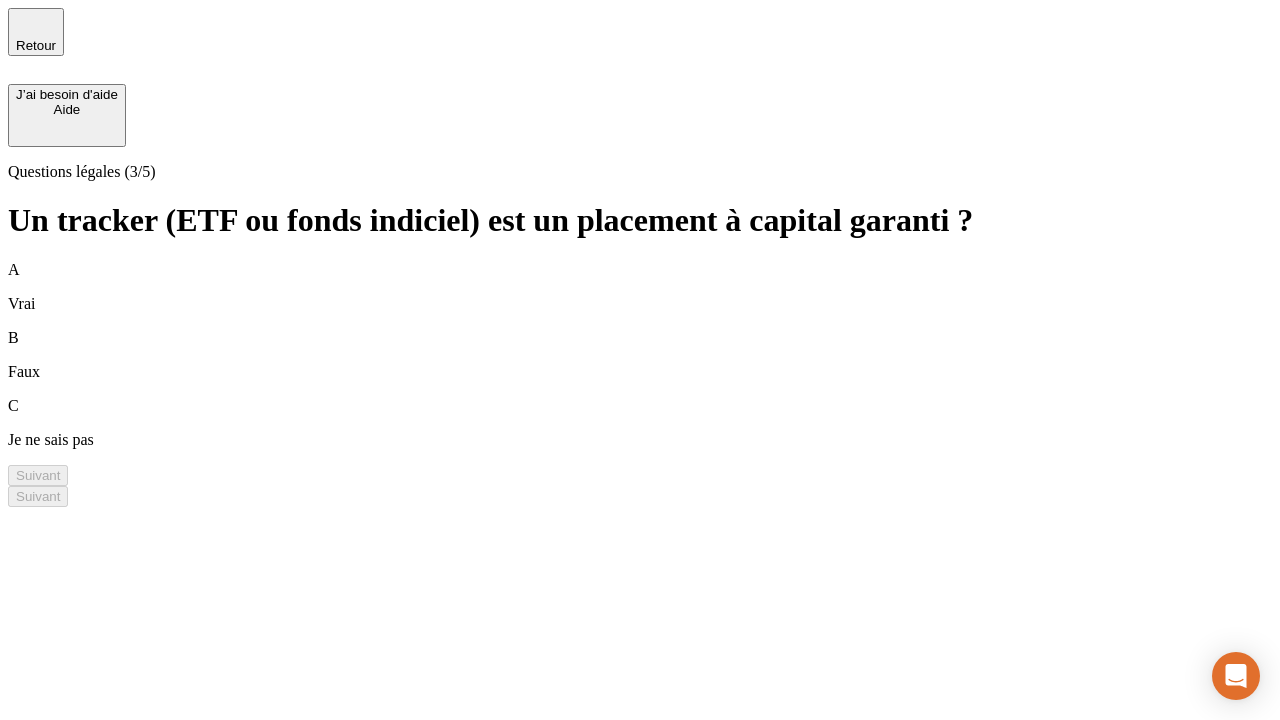 click on "B Faux" at bounding box center (640, 355) 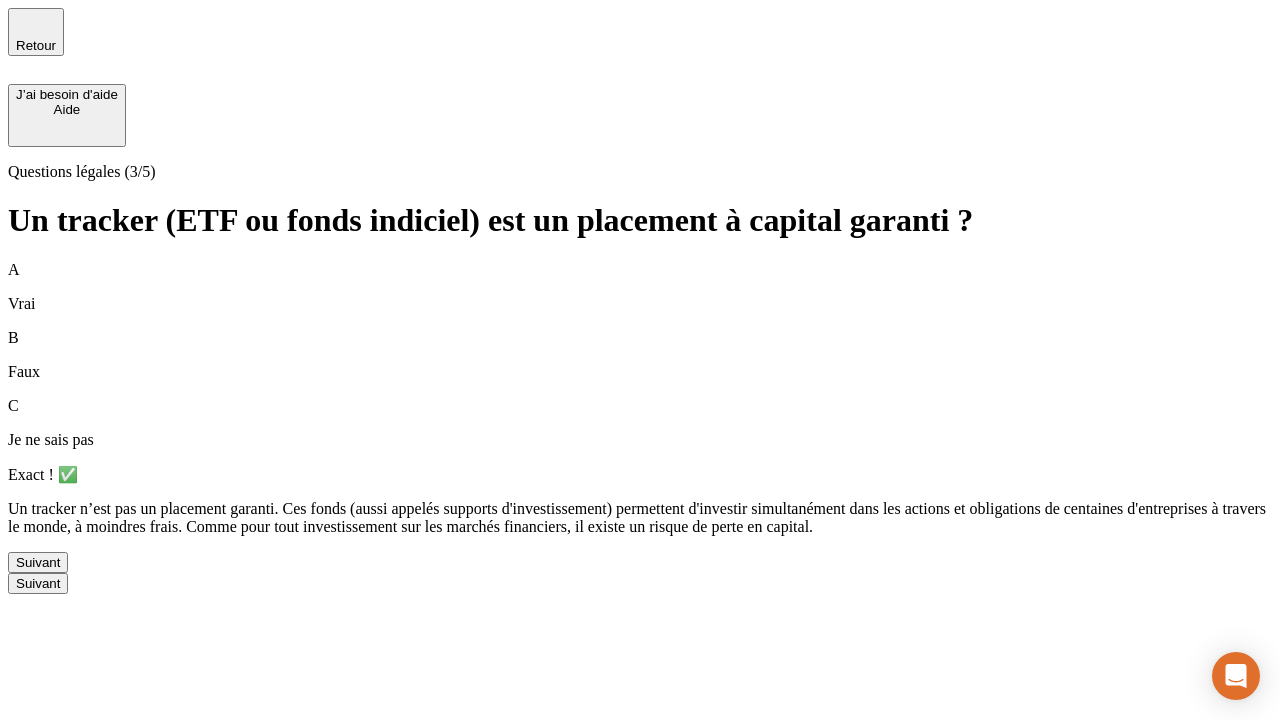 click on "Suivant" at bounding box center (38, 562) 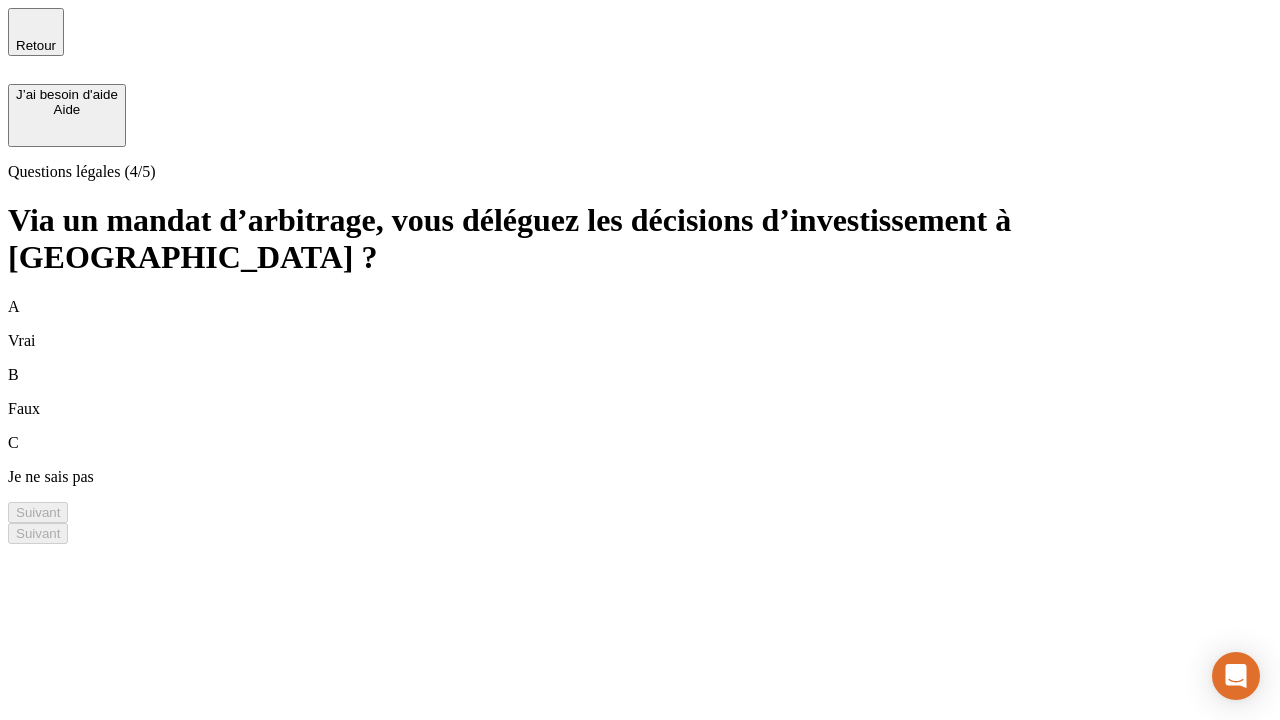 click on "A Vrai" at bounding box center (640, 324) 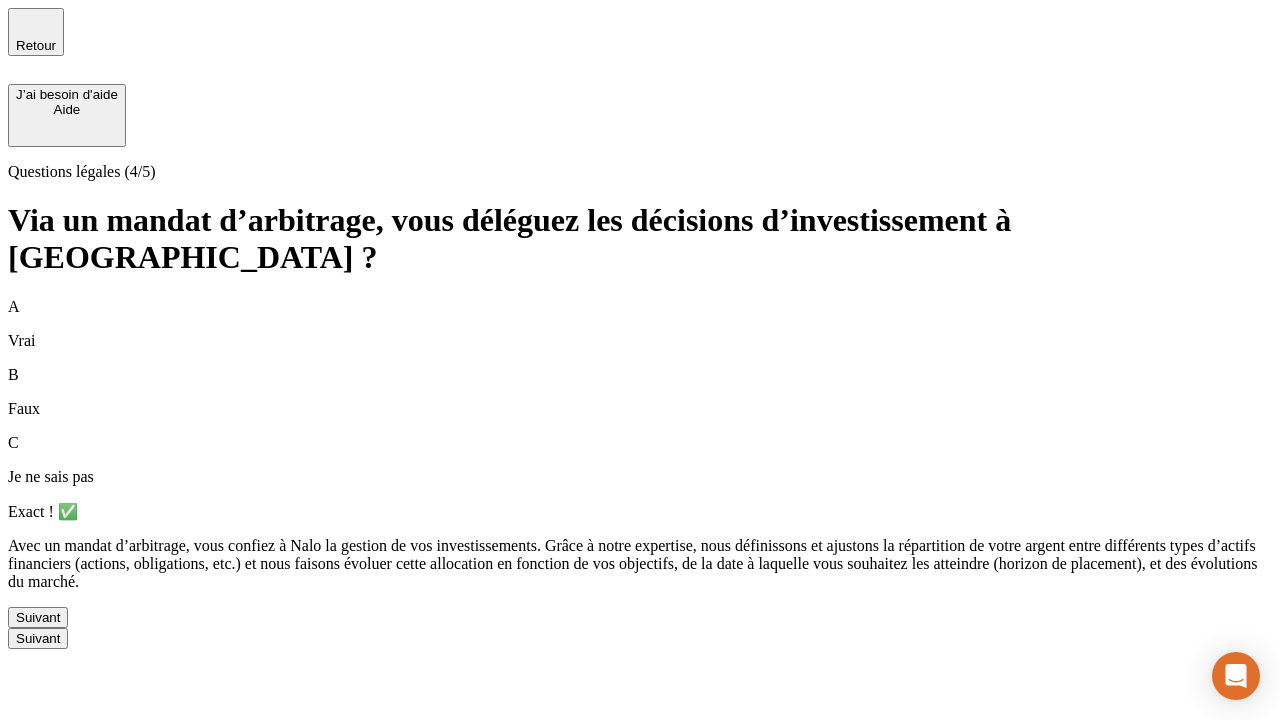 click on "Suivant" at bounding box center [38, 617] 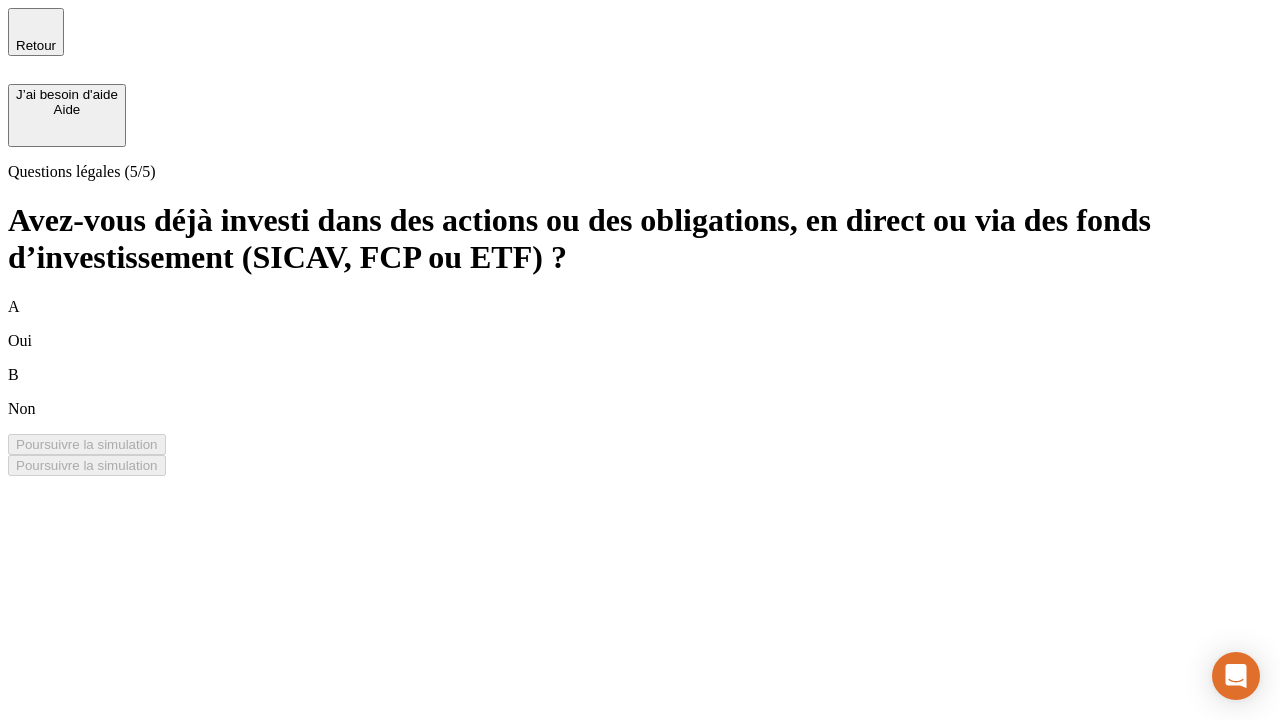 click on "B Non" at bounding box center [640, 392] 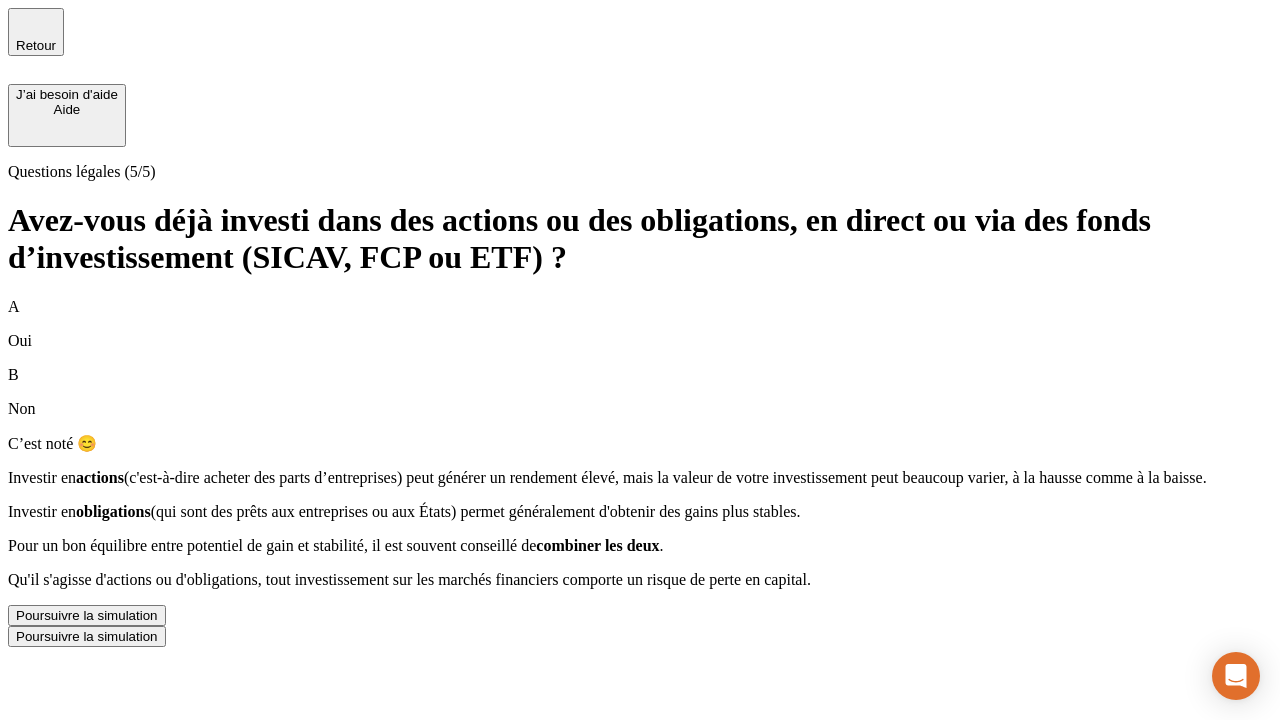 click on "Poursuivre la simulation" at bounding box center (87, 615) 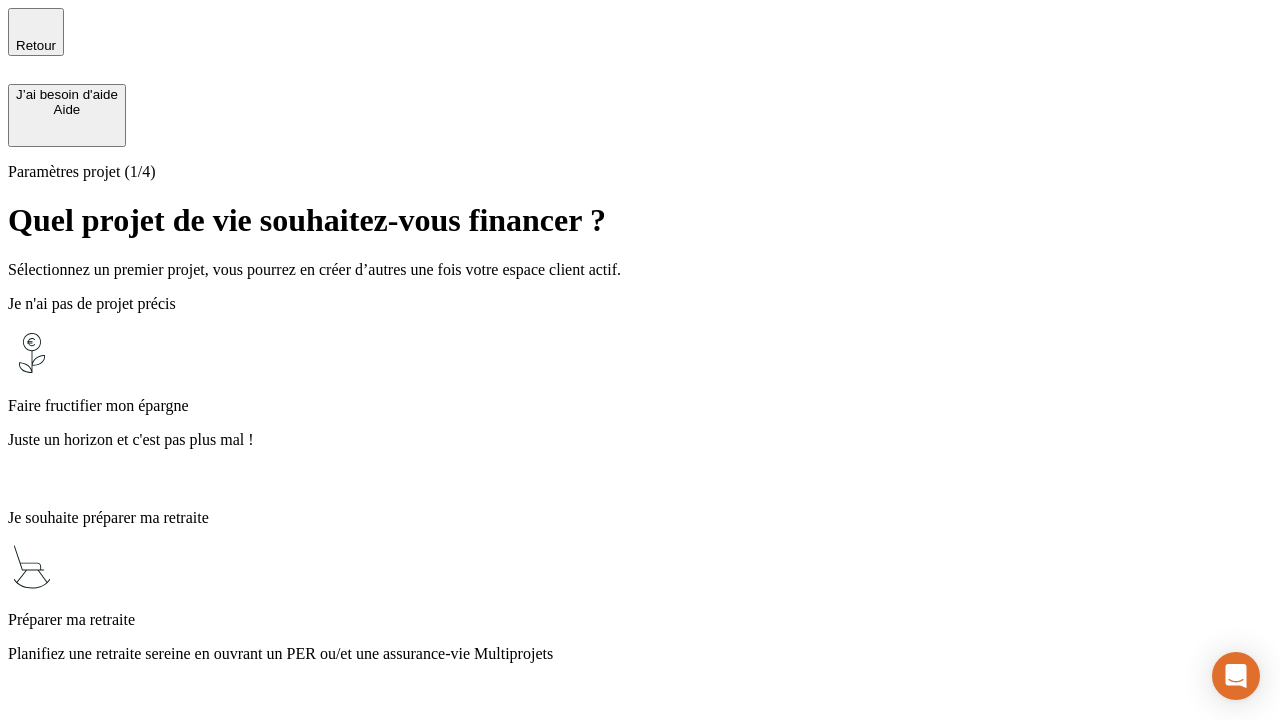 click on "Juste un horizon et c'est pas plus mal !" at bounding box center [640, 440] 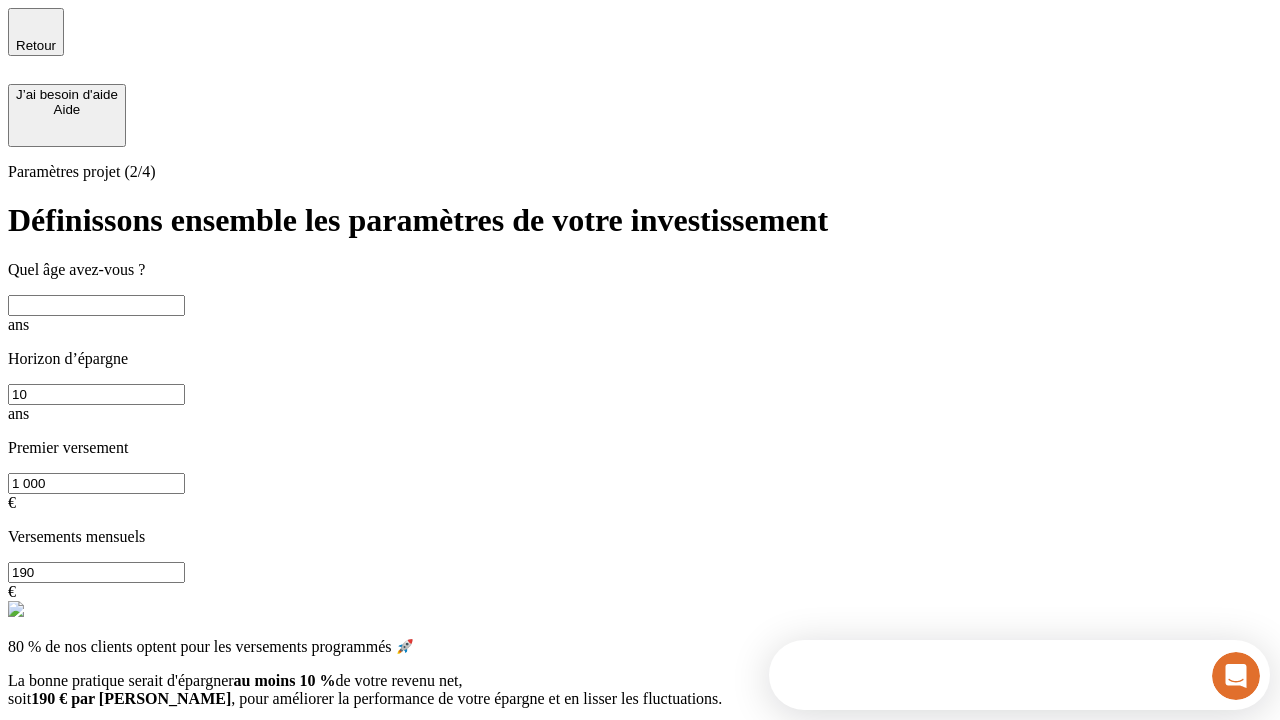 scroll, scrollTop: 0, scrollLeft: 0, axis: both 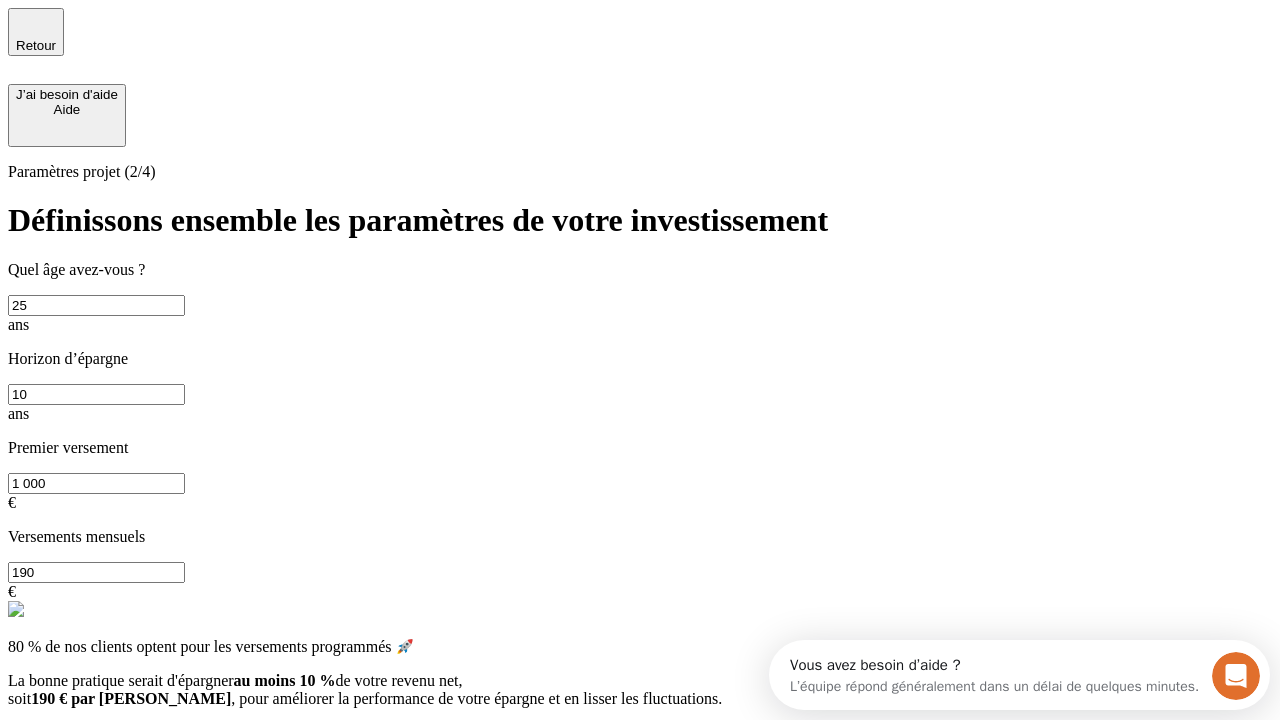 type on "25" 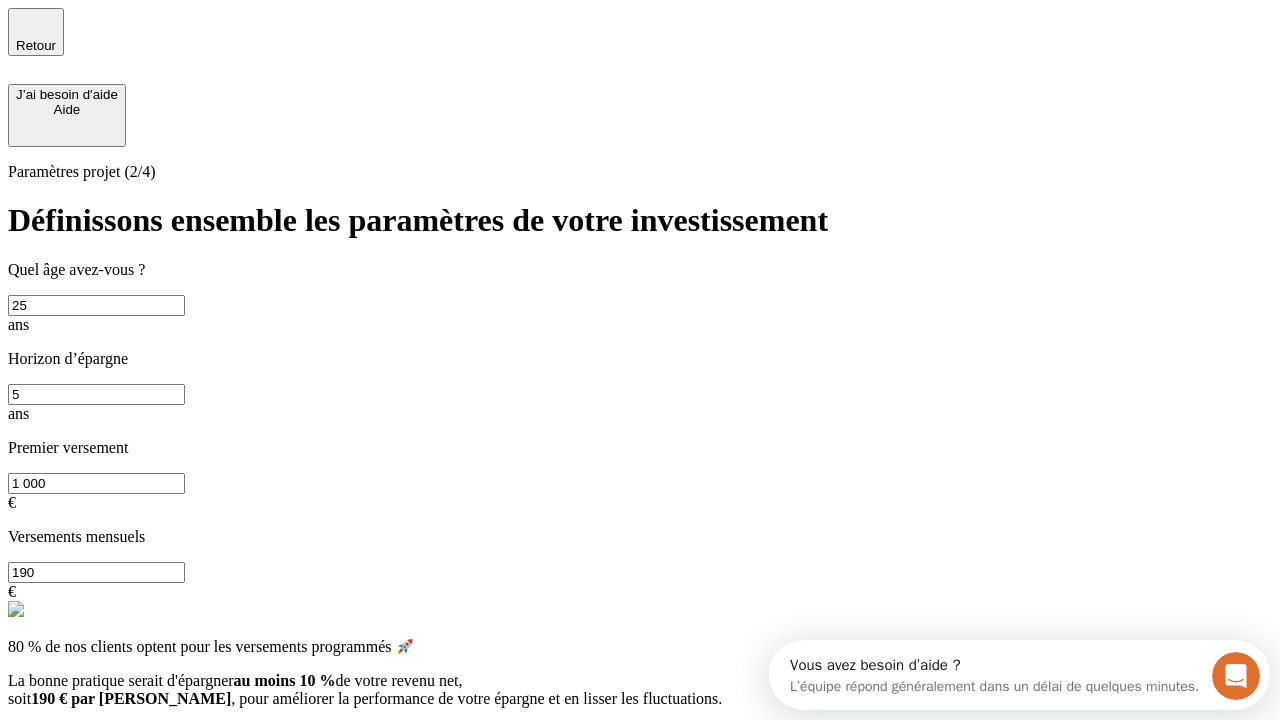 type on "5" 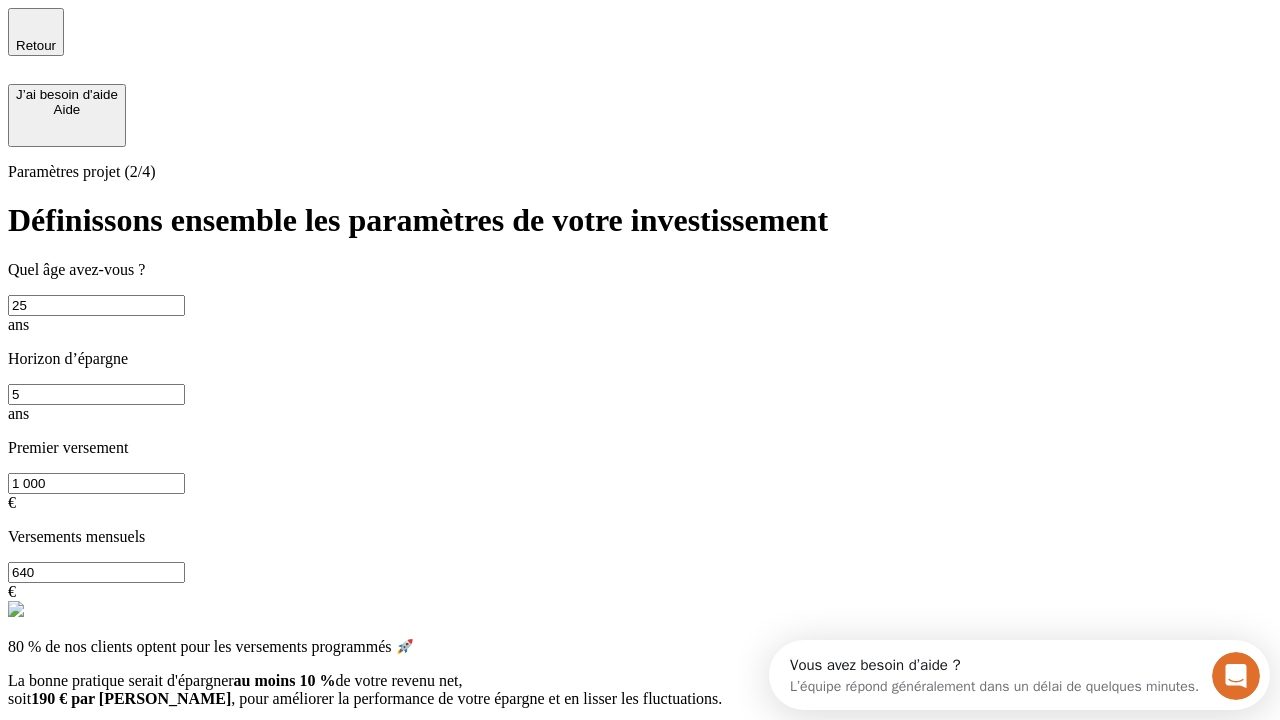 type on "640" 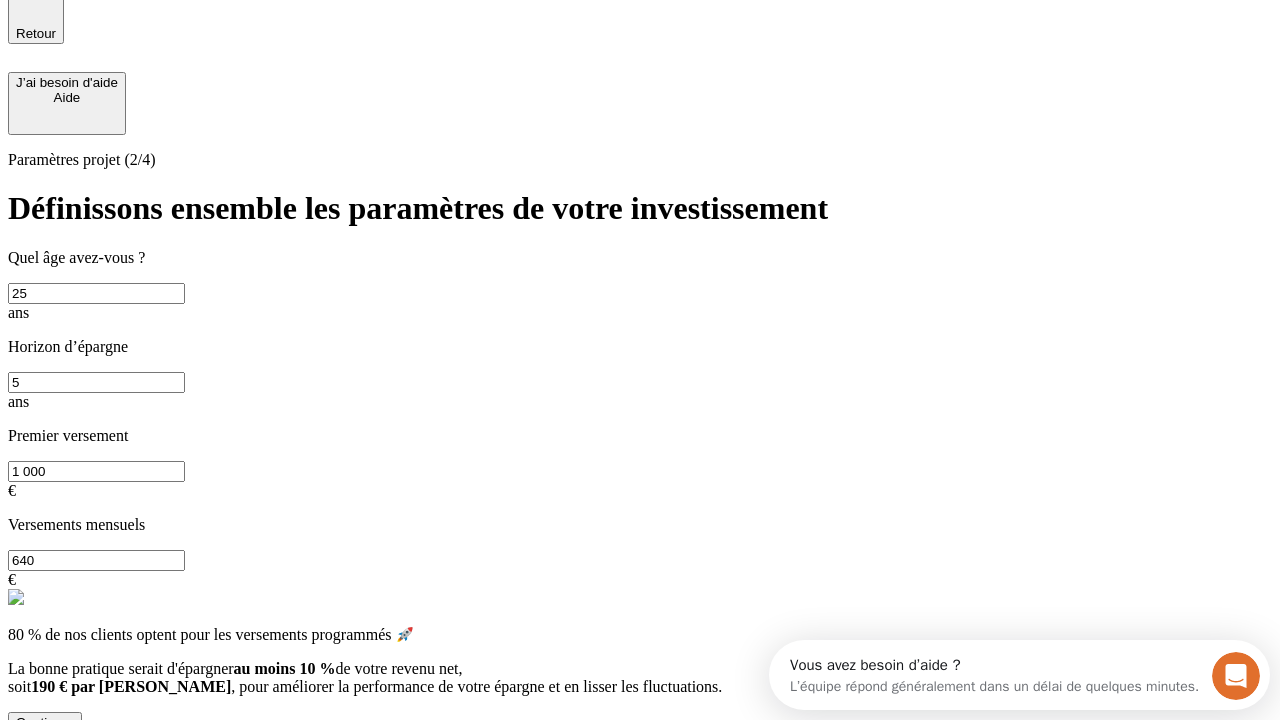 scroll, scrollTop: 0, scrollLeft: 0, axis: both 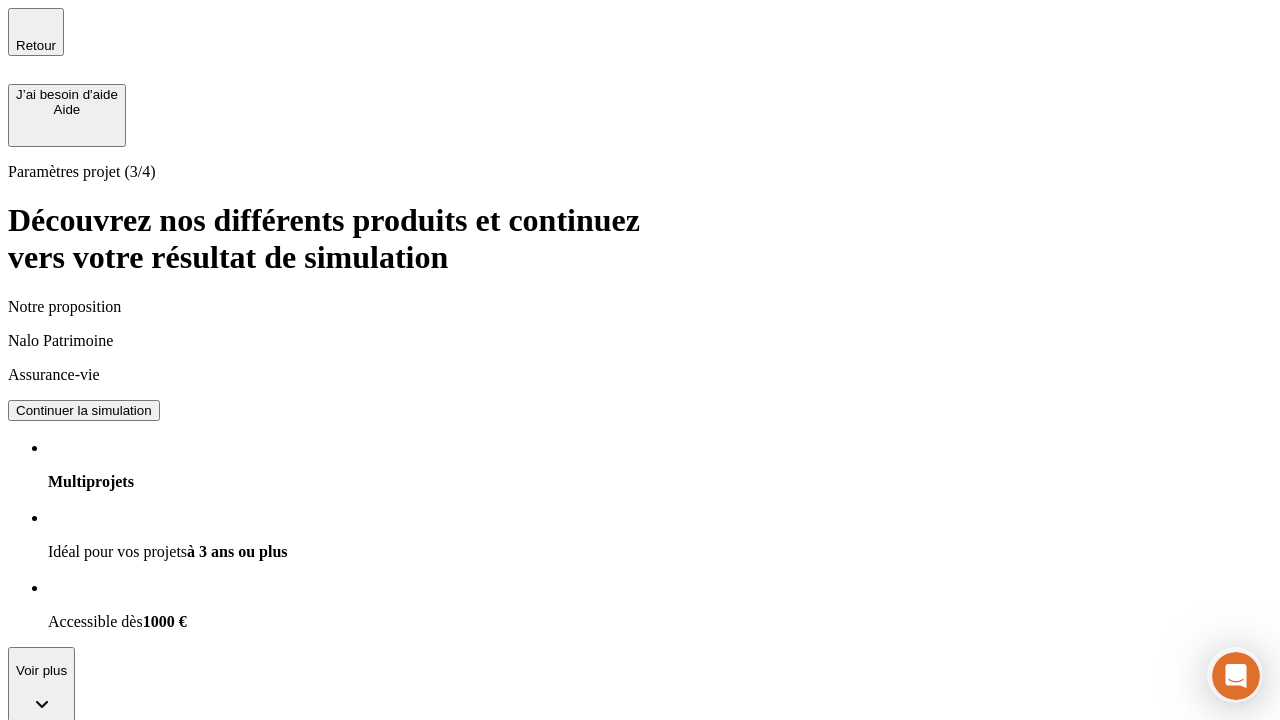 click on "Continuer la simulation" at bounding box center [84, 928] 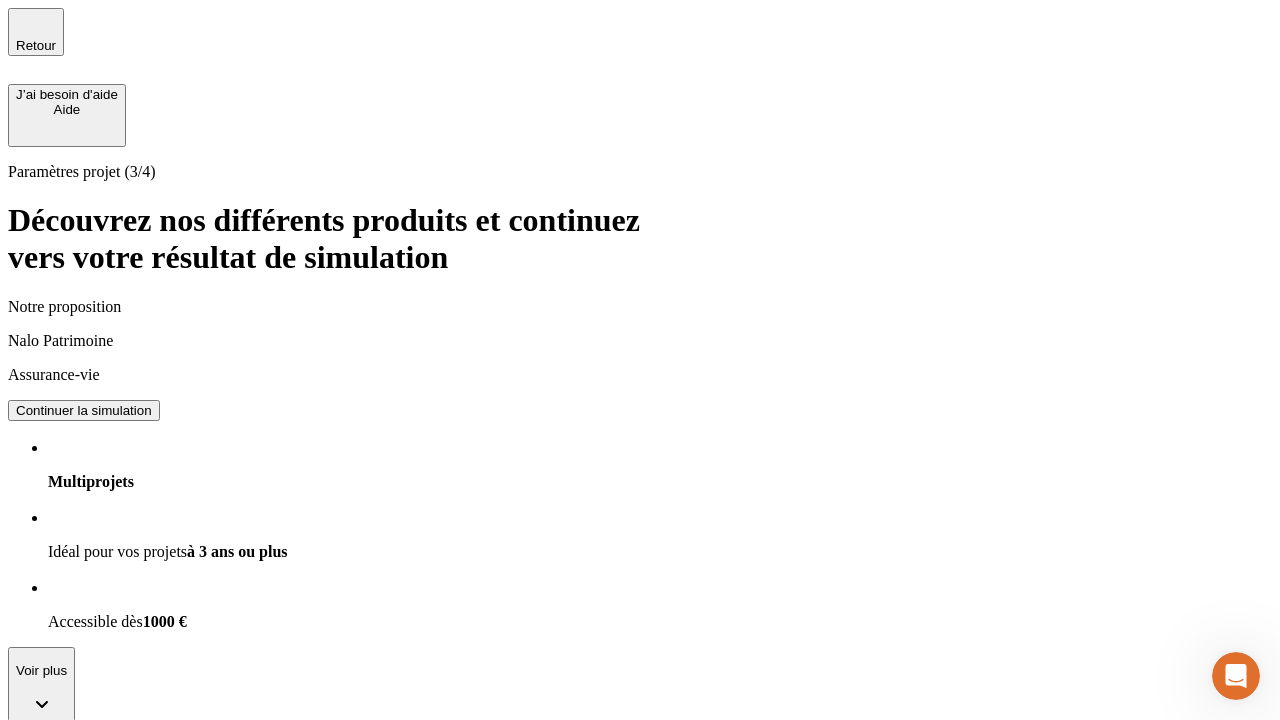 click on "Valider et continuer" at bounding box center [73, 2182] 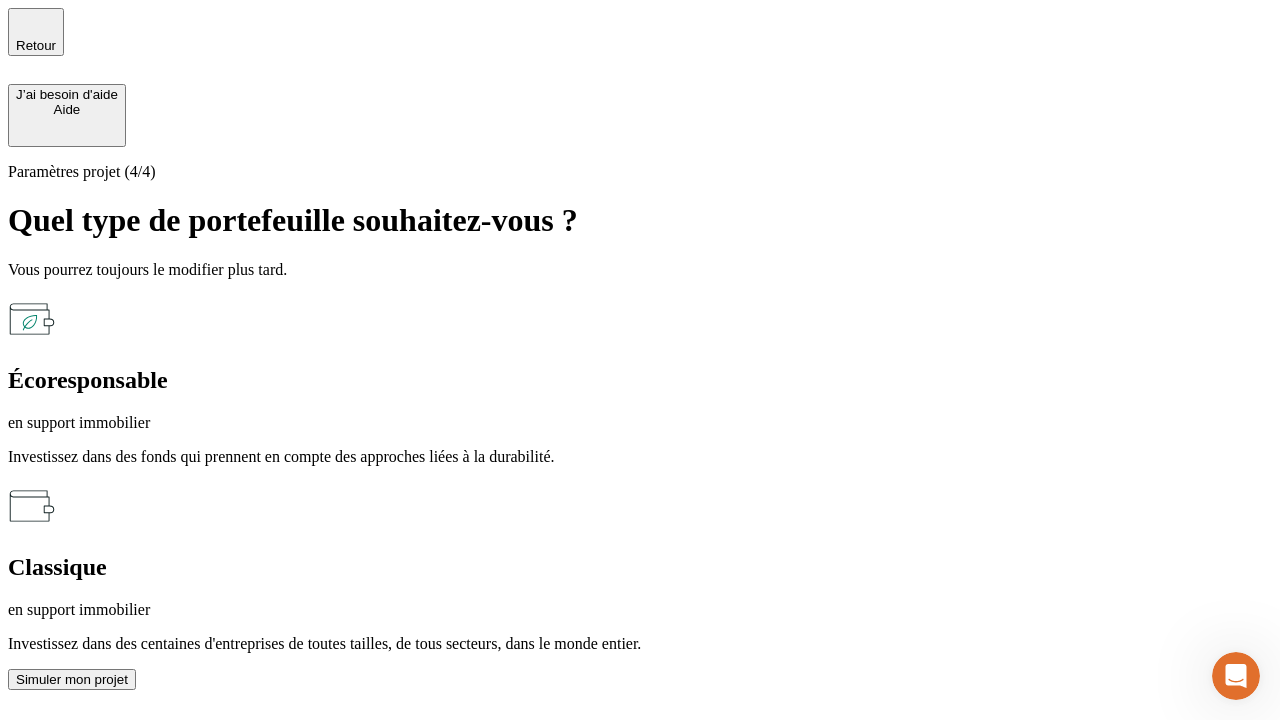 click on "en support immobilier" at bounding box center [640, 423] 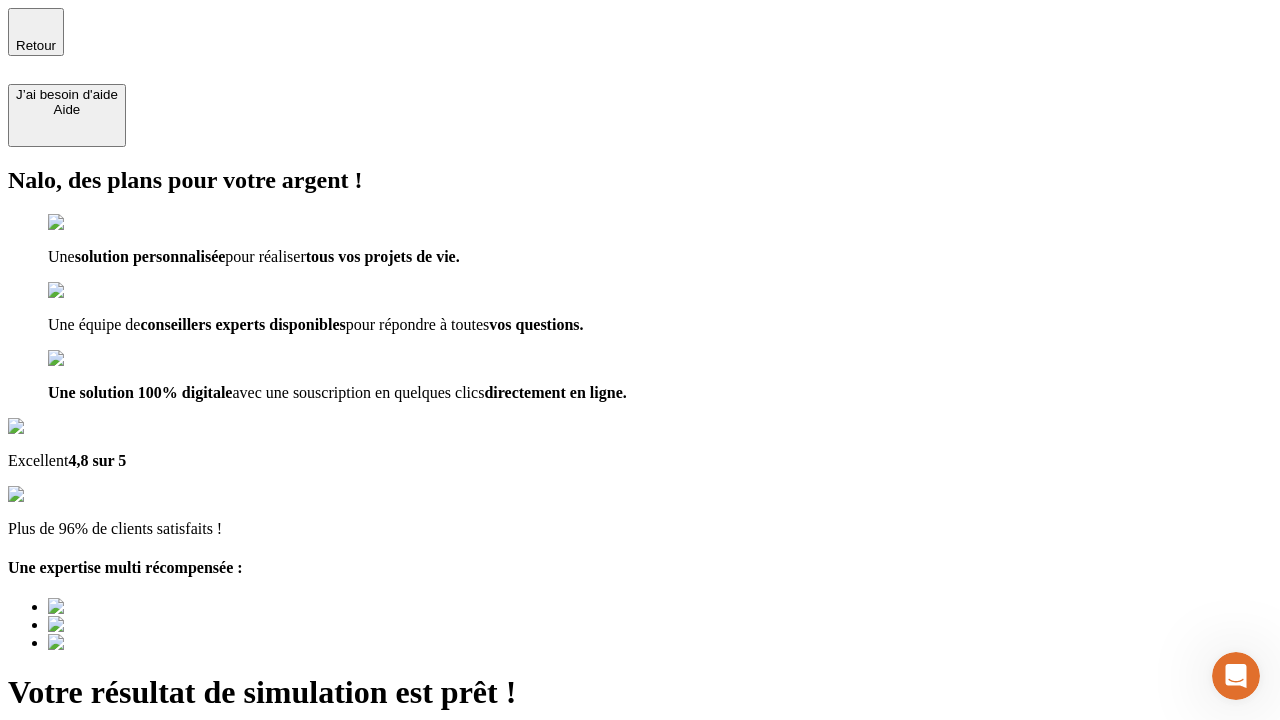 click on "Découvrir ma simulation" at bounding box center (87, 797) 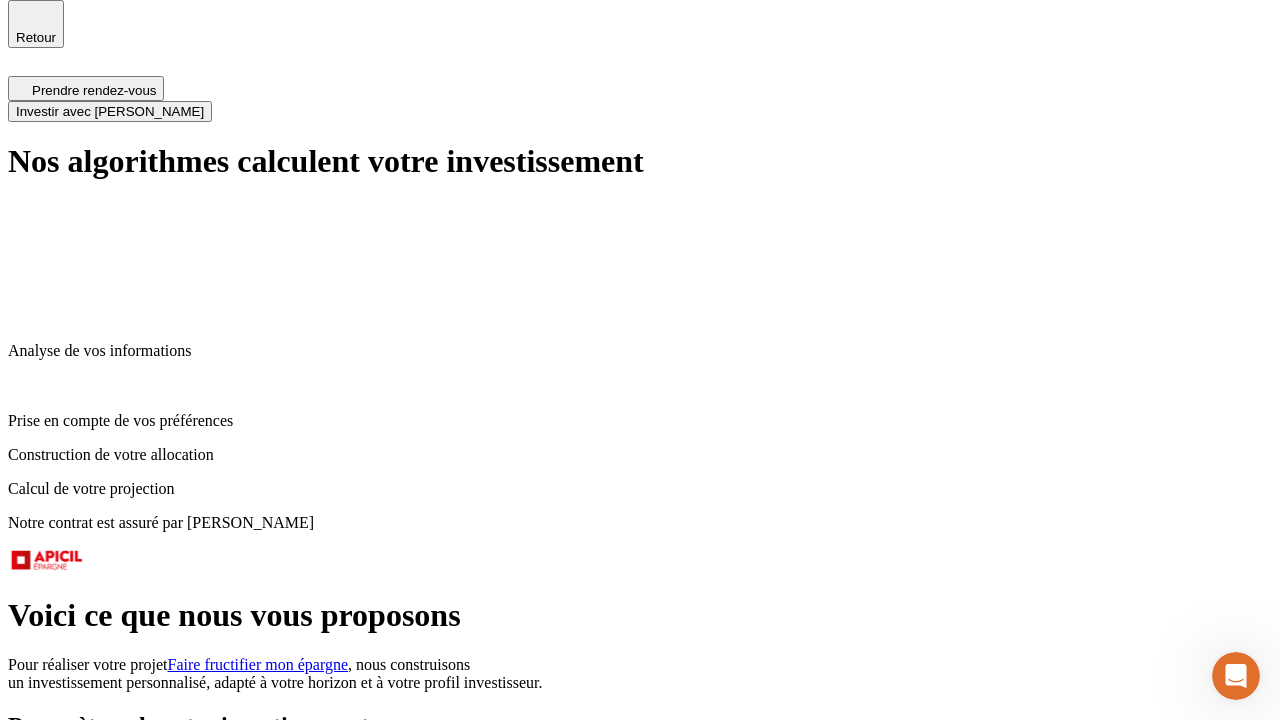 scroll, scrollTop: 0, scrollLeft: 0, axis: both 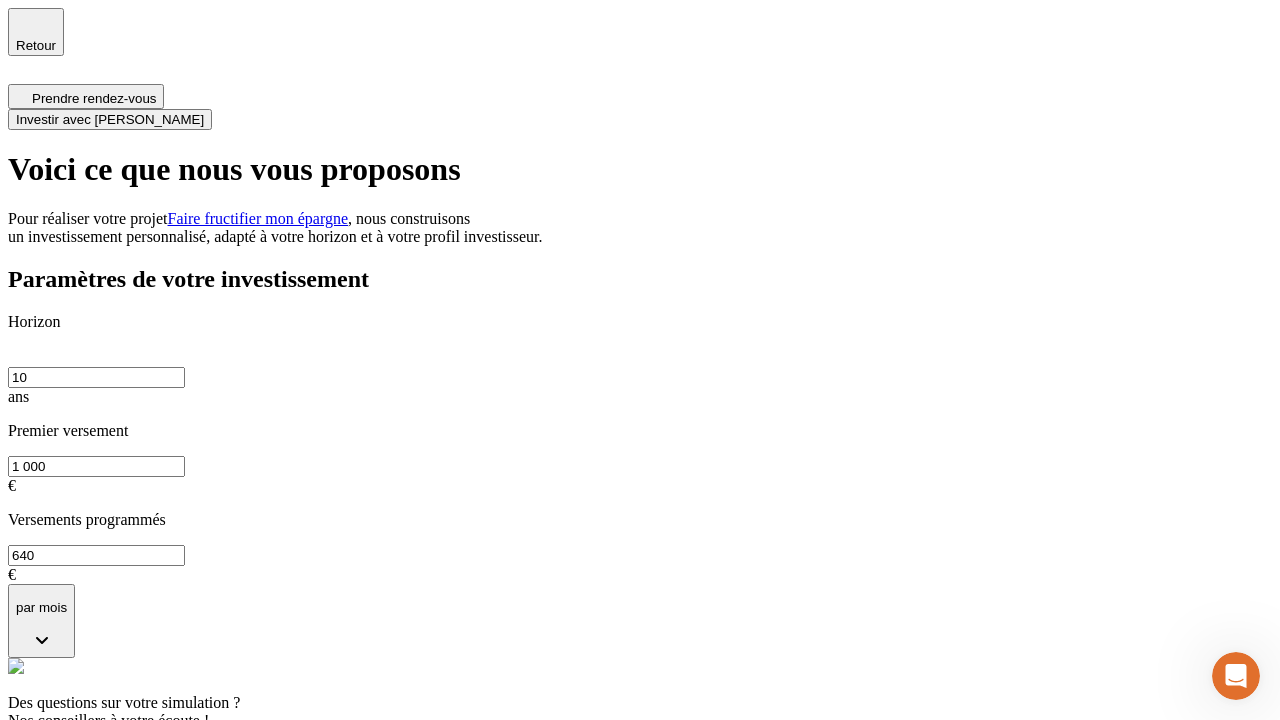 click on "Investir avec [PERSON_NAME]" at bounding box center [110, 119] 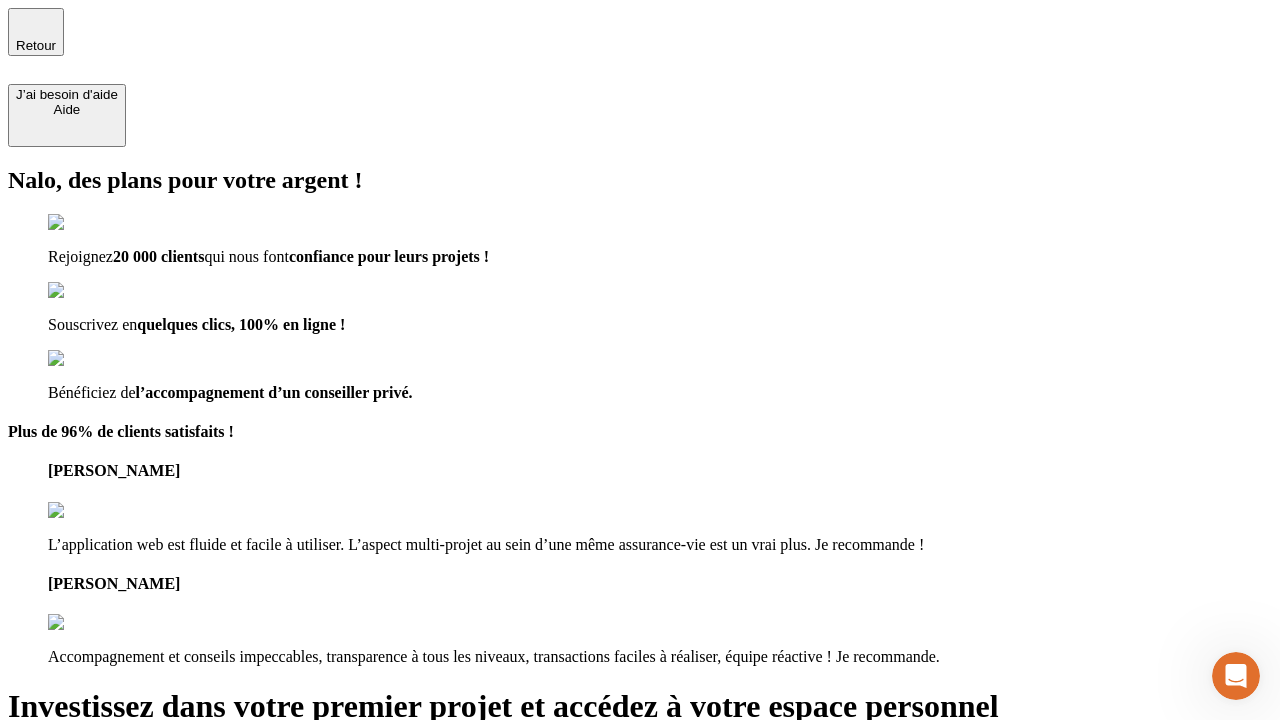type on "[EMAIL_ADDRESS][PERSON_NAME][DOMAIN_NAME]" 